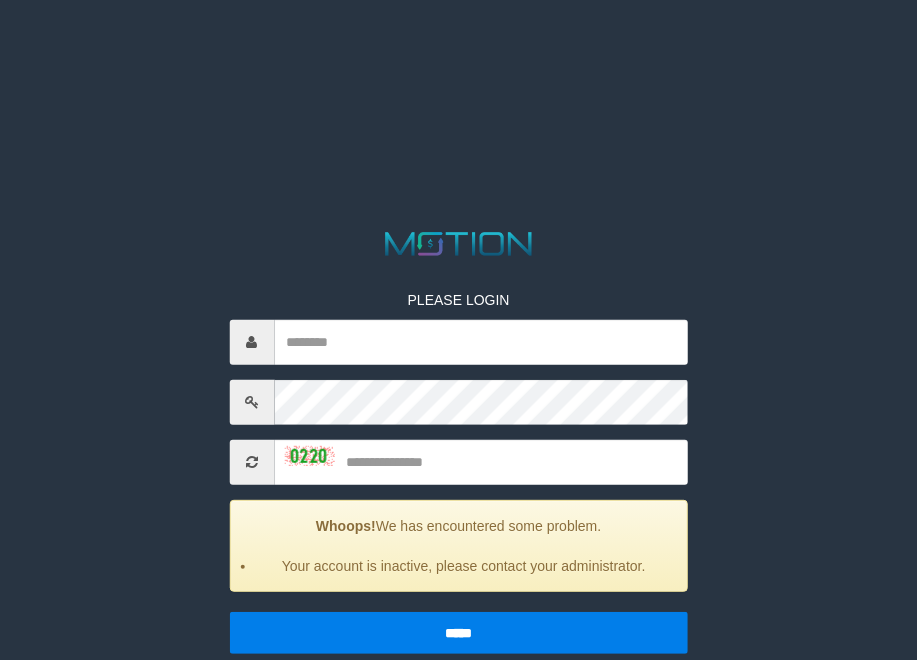 scroll, scrollTop: 23, scrollLeft: 0, axis: vertical 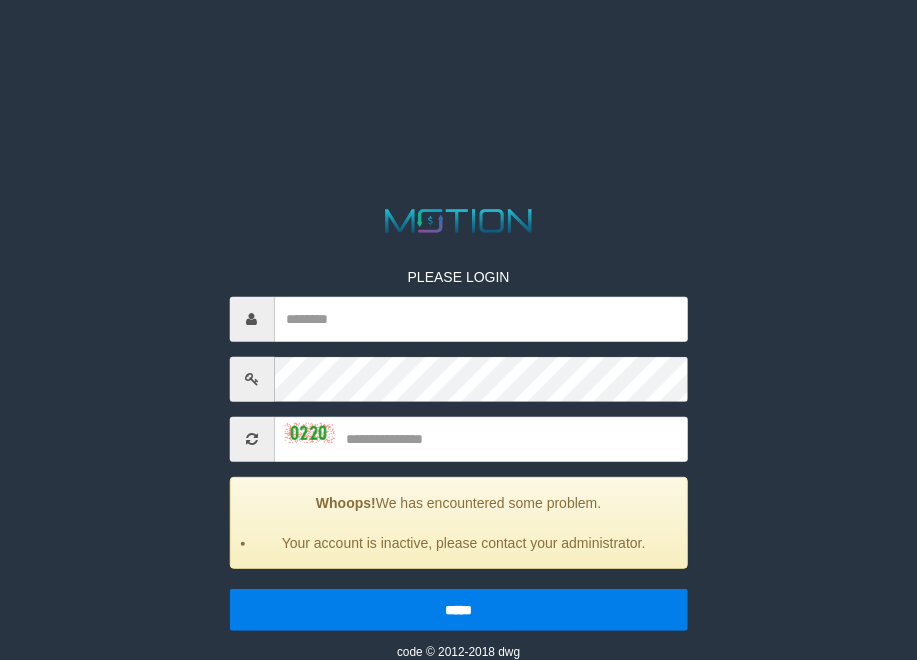 type on "*********" 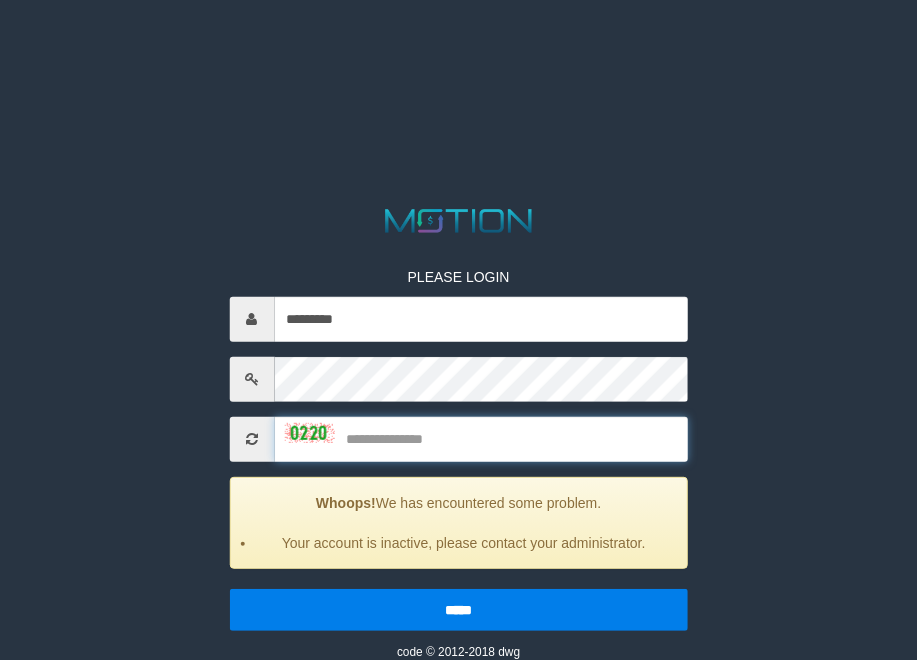 click at bounding box center (481, 438) 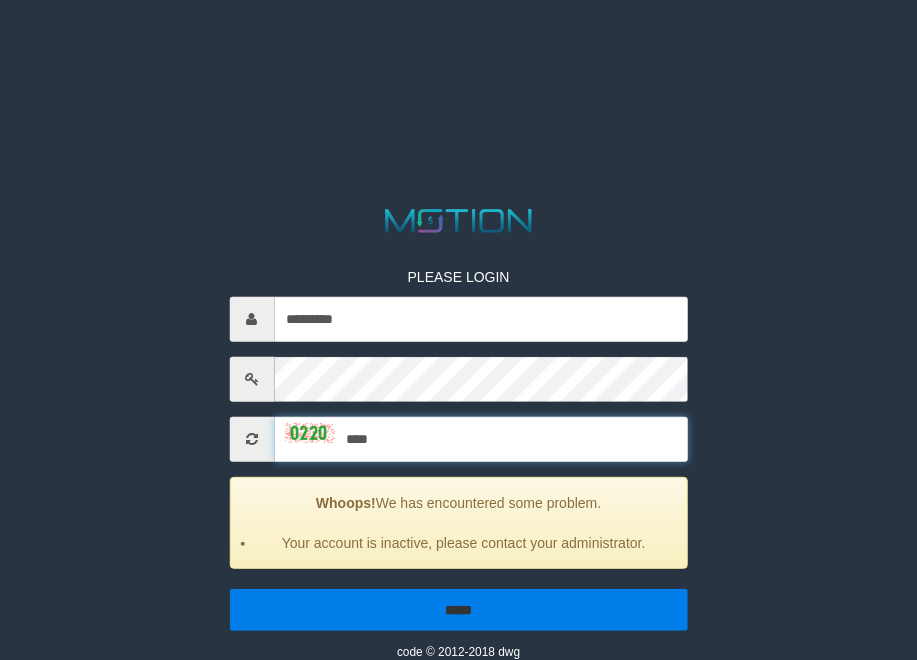 type on "****" 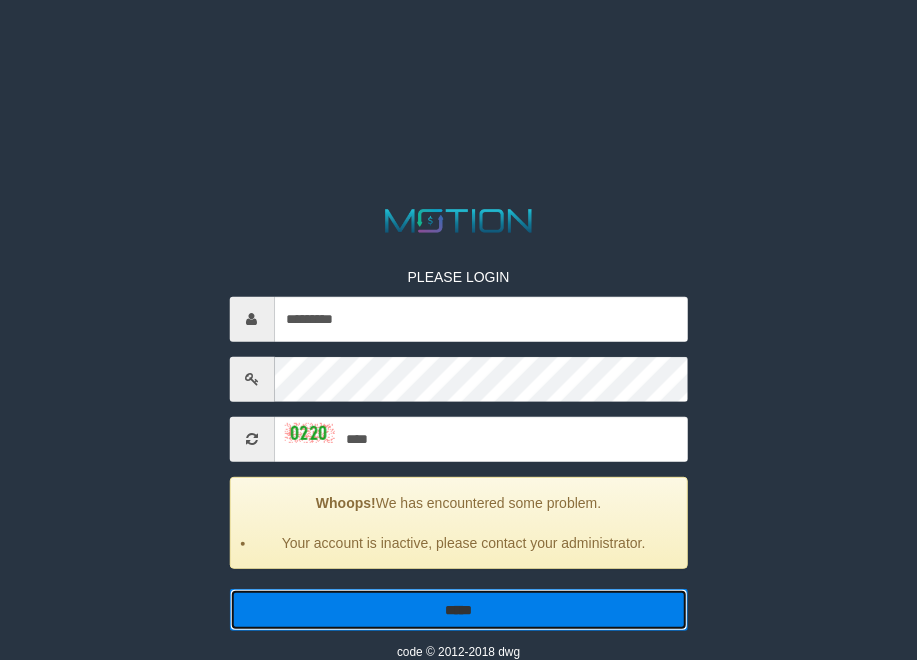 click on "*****" at bounding box center (458, 609) 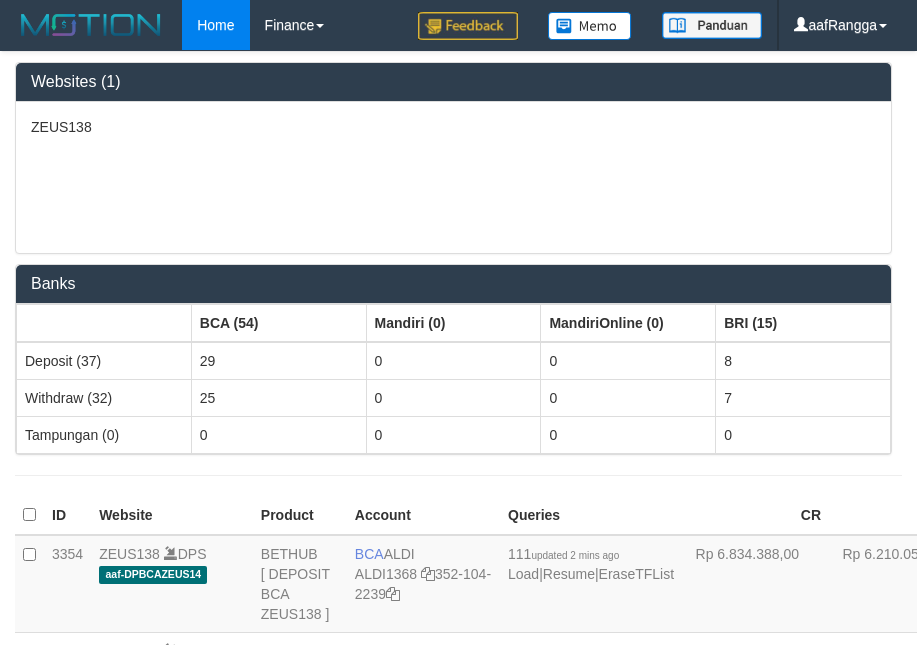 scroll, scrollTop: 0, scrollLeft: 0, axis: both 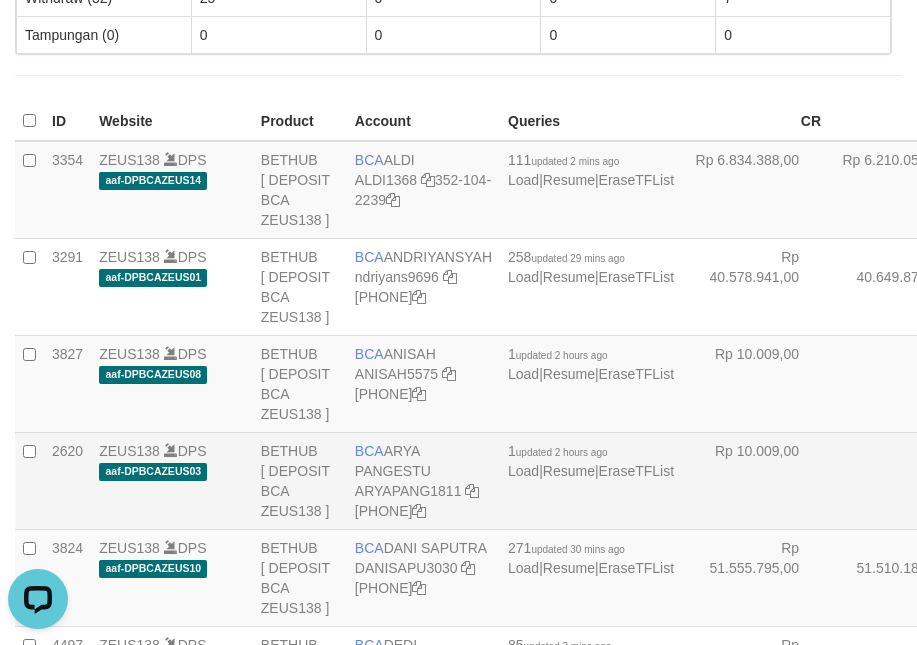 click on "- - -" at bounding box center [902, 480] 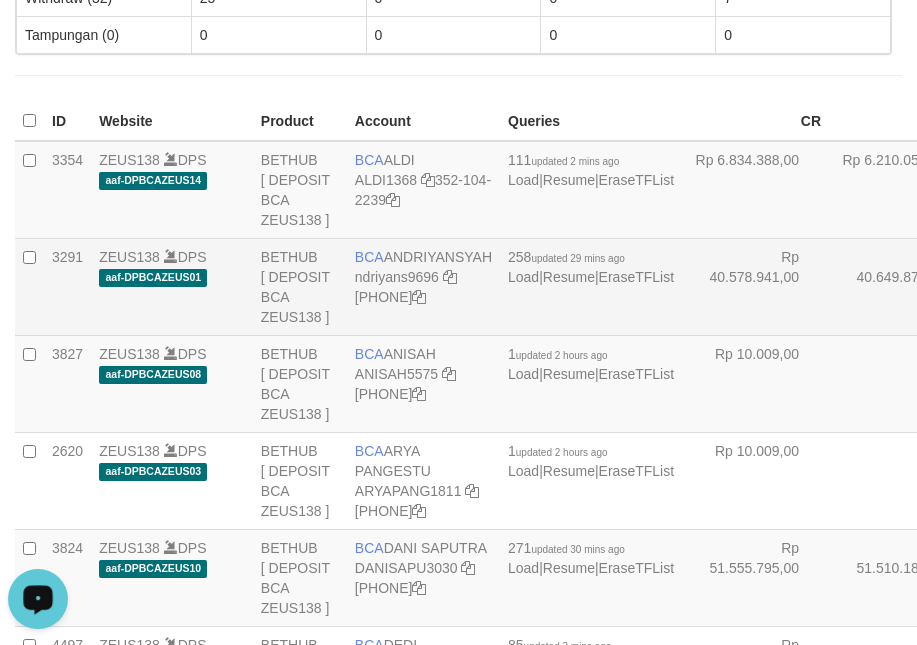 click on "ZEUS138
DPS
aaf-DPBCAZEUS01" at bounding box center (172, 286) 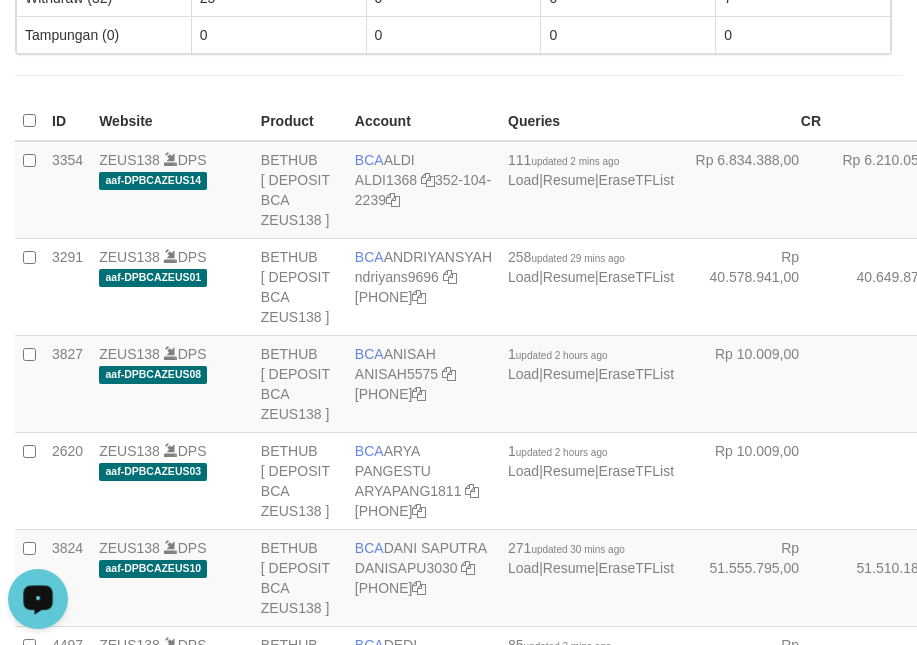 scroll, scrollTop: 882, scrollLeft: 0, axis: vertical 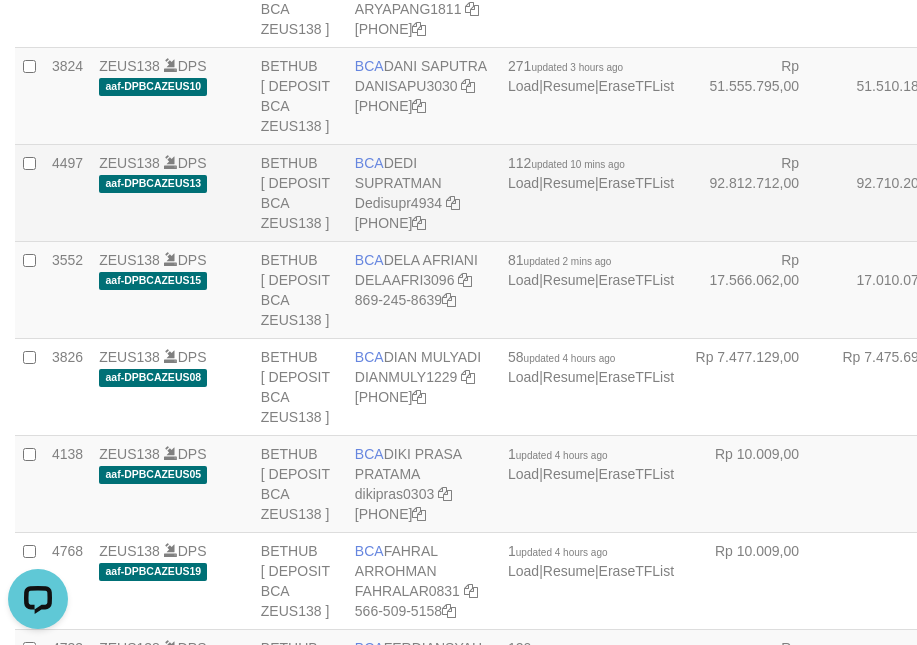 click on "BCA
DEDI SUPRATMAN
Dedisupr4934
352-103-5232" at bounding box center [423, 192] 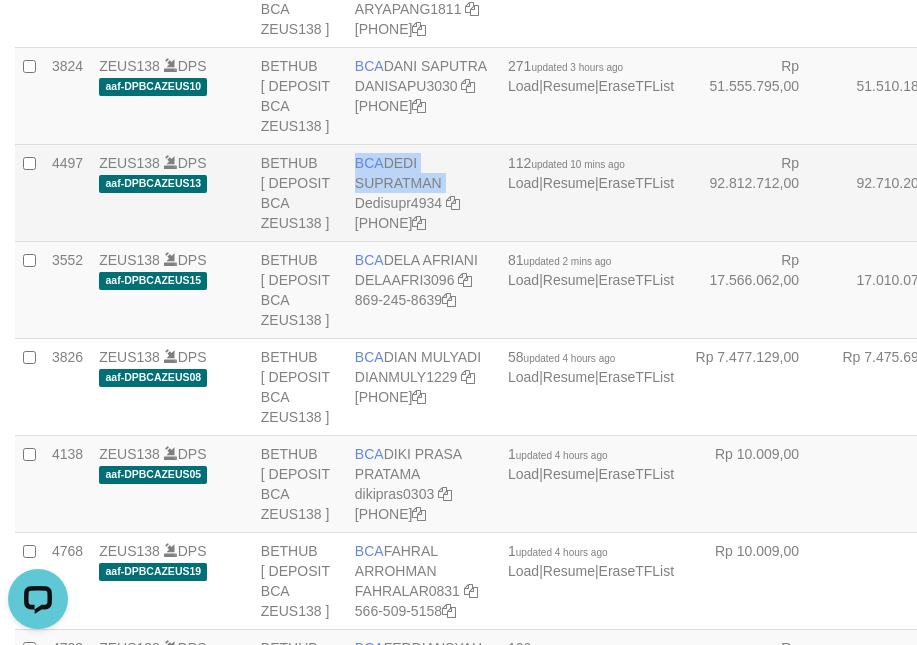 click on "BCA
DEDI SUPRATMAN
Dedisupr4934
352-103-5232" at bounding box center [423, 192] 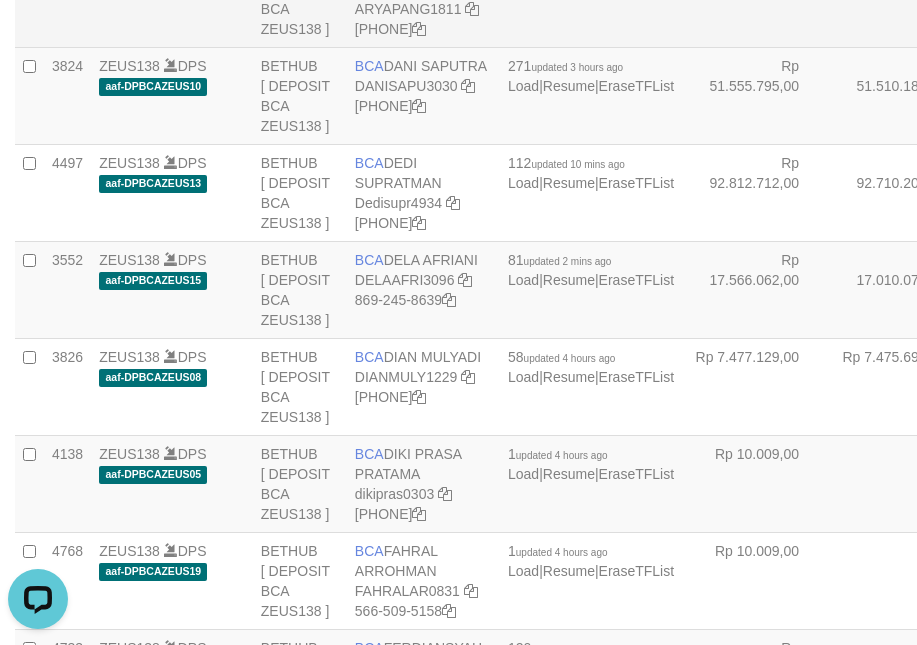click on "BETHUB
[ DEPOSIT BCA ZEUS138 ]" at bounding box center [300, -2] 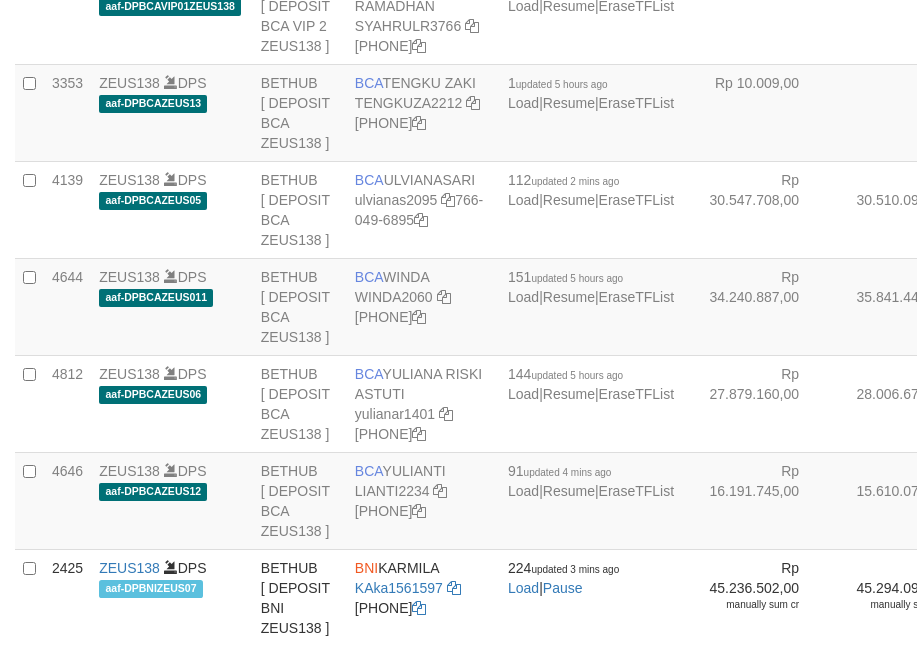 scroll, scrollTop: 2811, scrollLeft: 0, axis: vertical 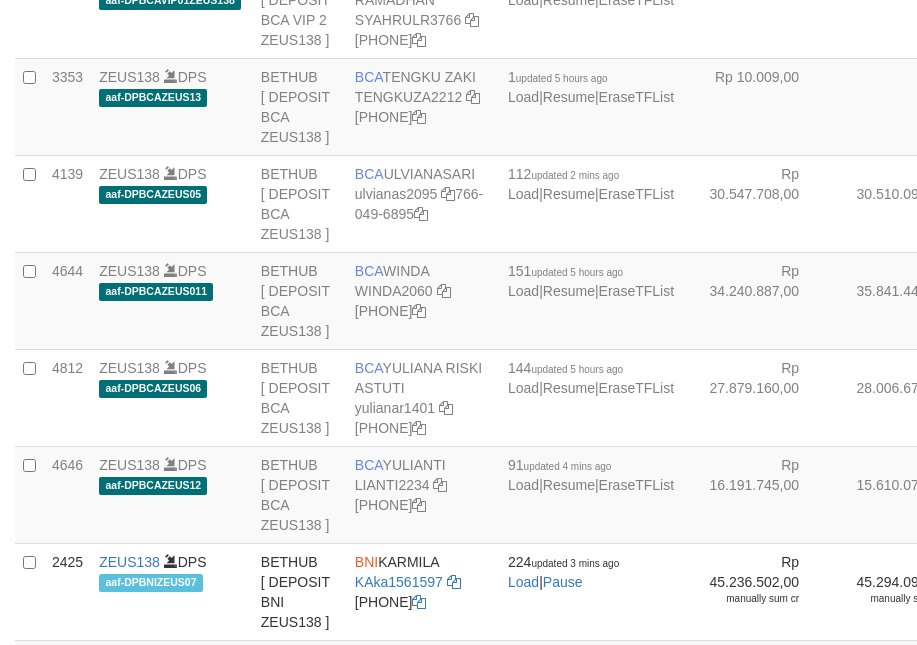 click on "BCA
SUMIRAH
SUMIRAH1848
869-245-8906" at bounding box center (423, -88) 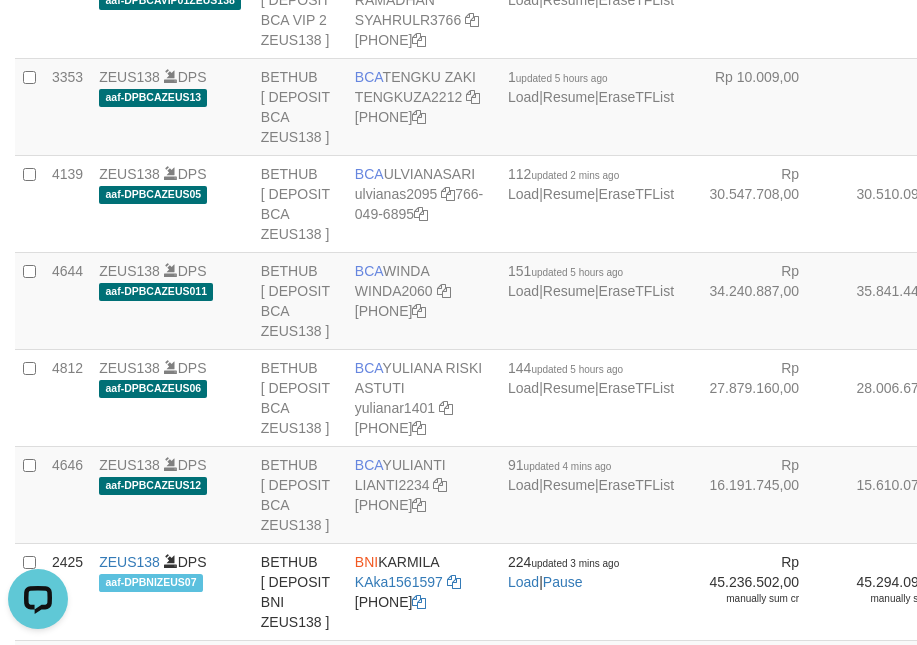 scroll, scrollTop: 0, scrollLeft: 0, axis: both 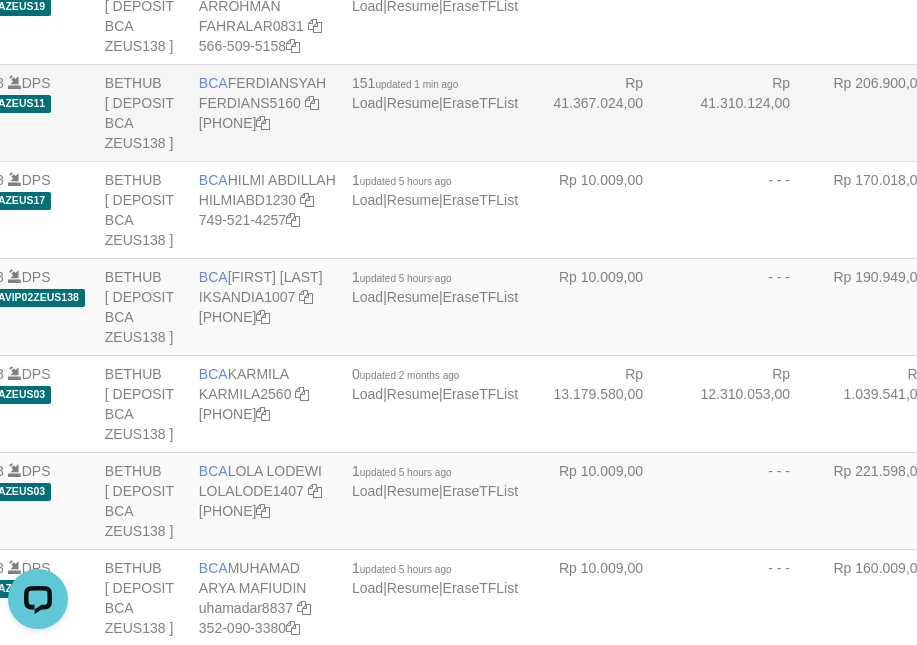 click on "BCA
[LAST]
[EMAIL]
[PHONE]" at bounding box center [267, 112] 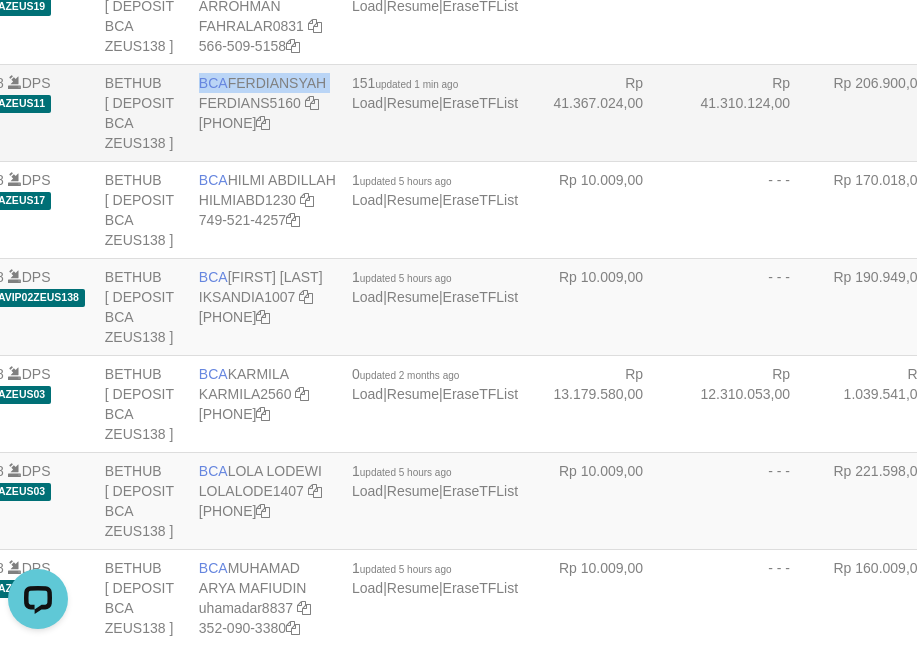 click on "BCA
[LAST]
[EMAIL]
[PHONE]" at bounding box center [267, 112] 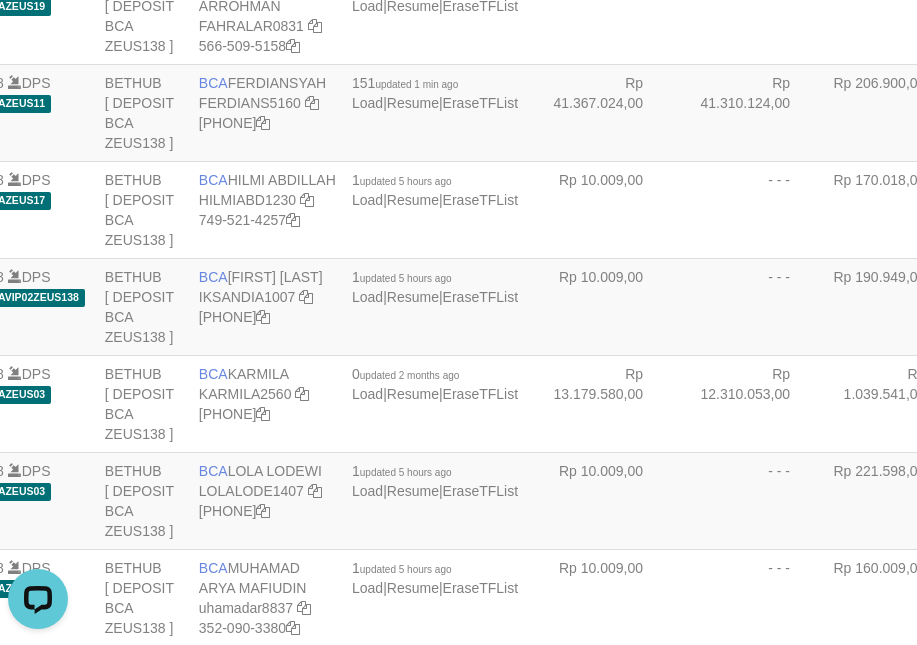 click on "Rp 10.009,00" at bounding box center [599, -82] 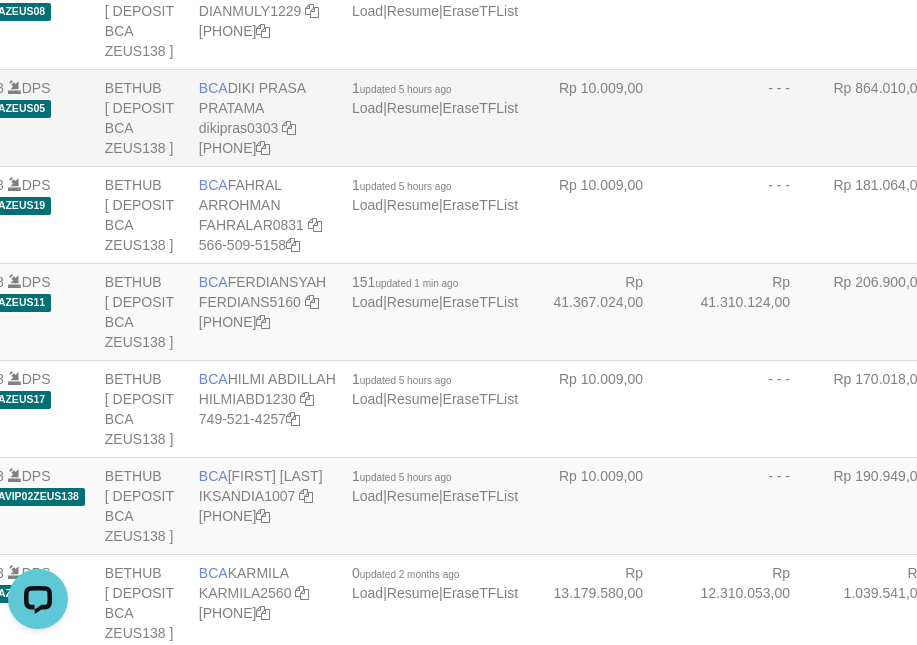 scroll, scrollTop: 1247, scrollLeft: 156, axis: both 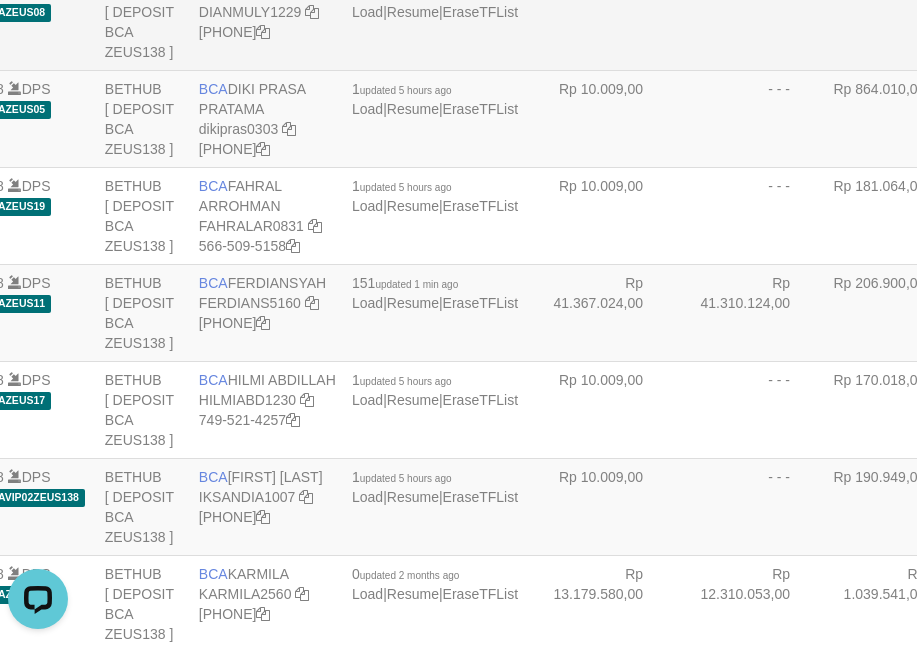 click on "Rp 7.477.129,00" at bounding box center [599, 21] 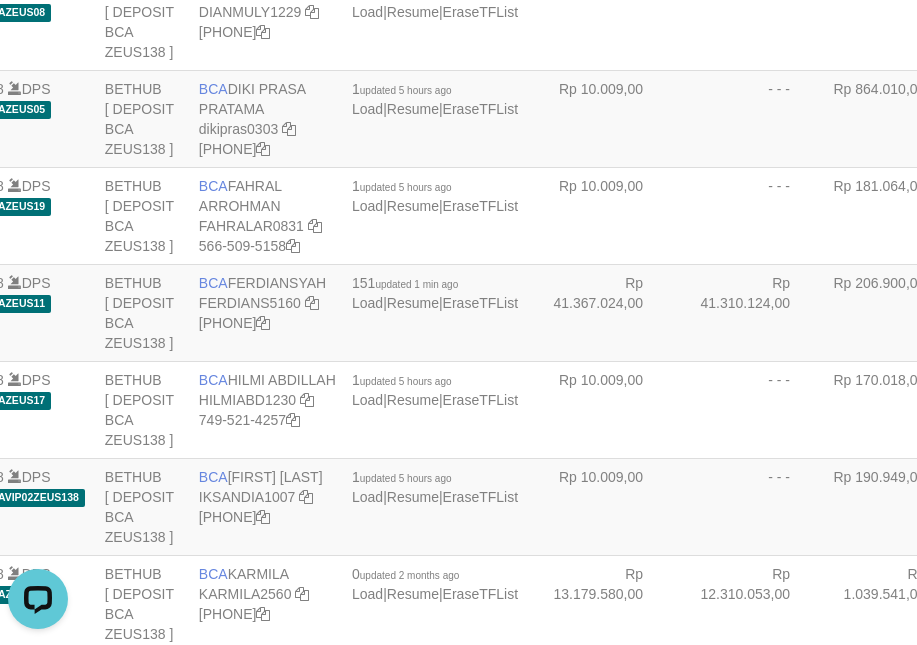 scroll, scrollTop: 3553, scrollLeft: 156, axis: both 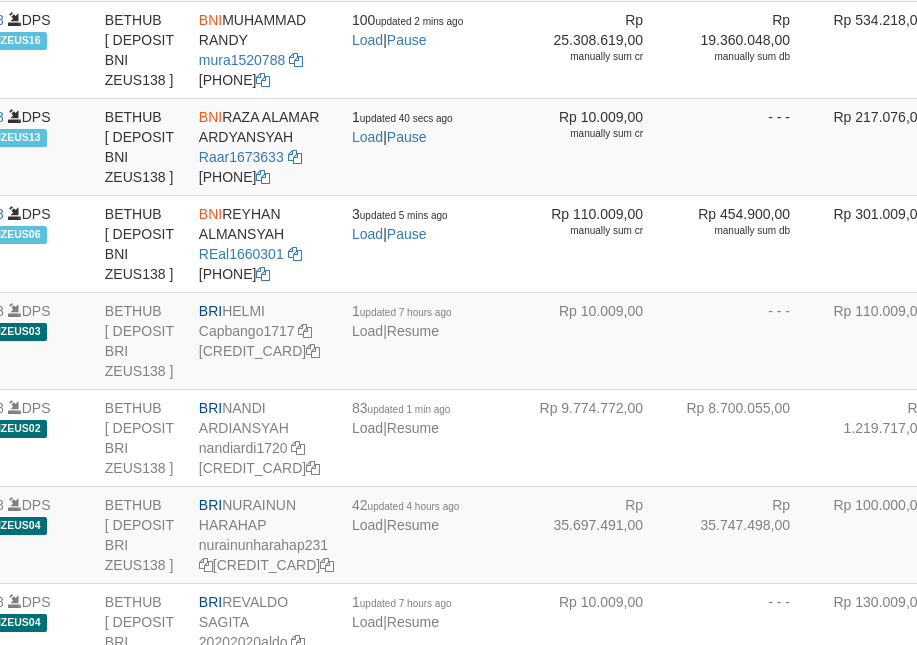 click on "BCA" at bounding box center [213, -271] 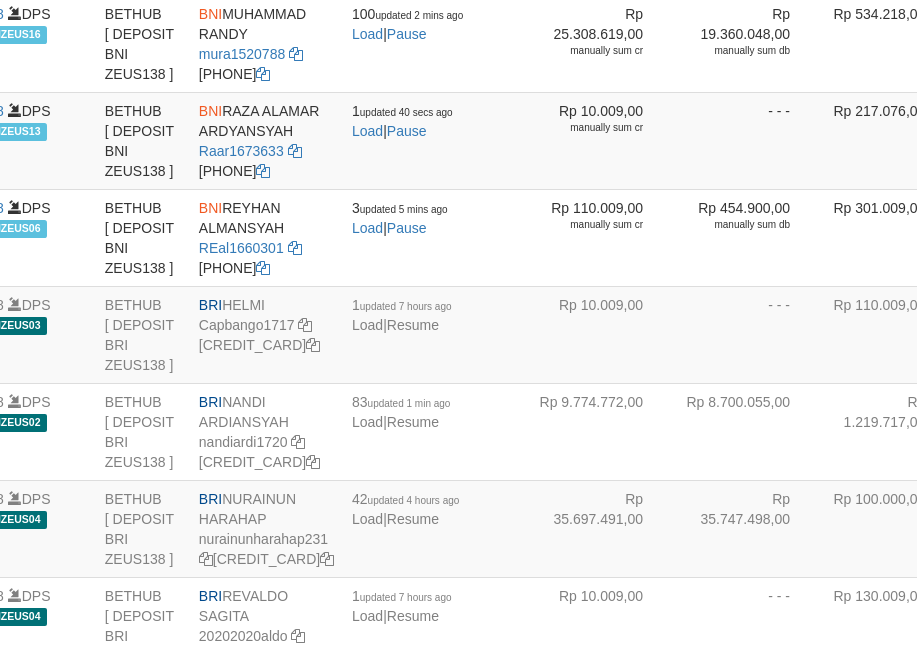 click on "BCA" at bounding box center [213, -277] 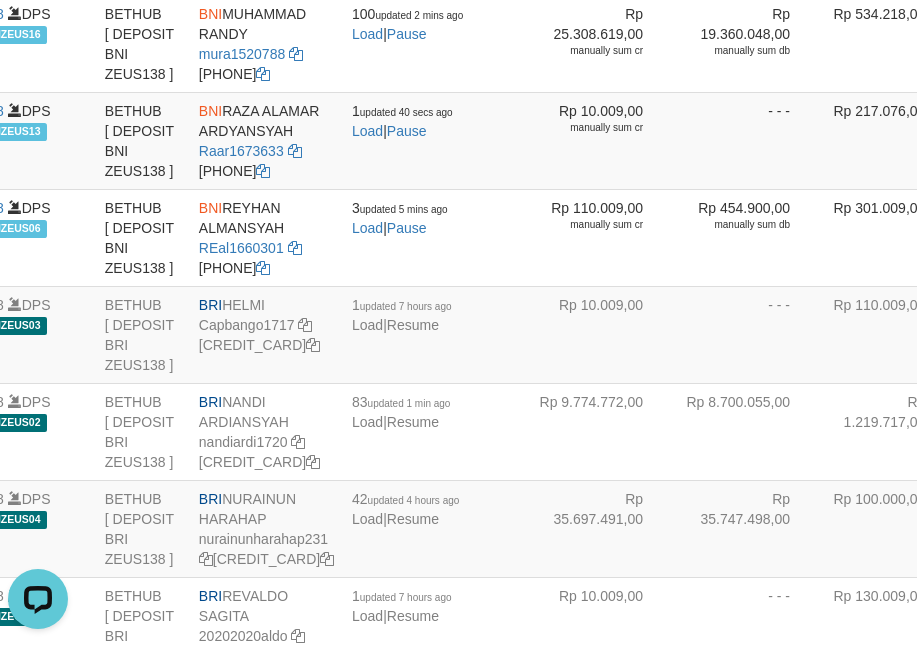 scroll, scrollTop: 0, scrollLeft: 0, axis: both 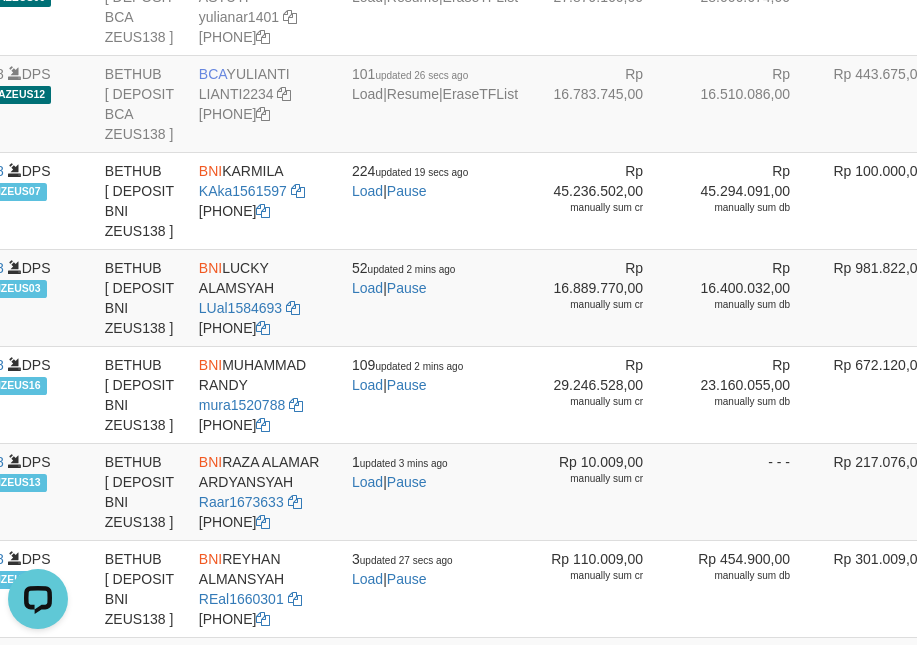 click on "Rp 10.009,00" at bounding box center (599, -285) 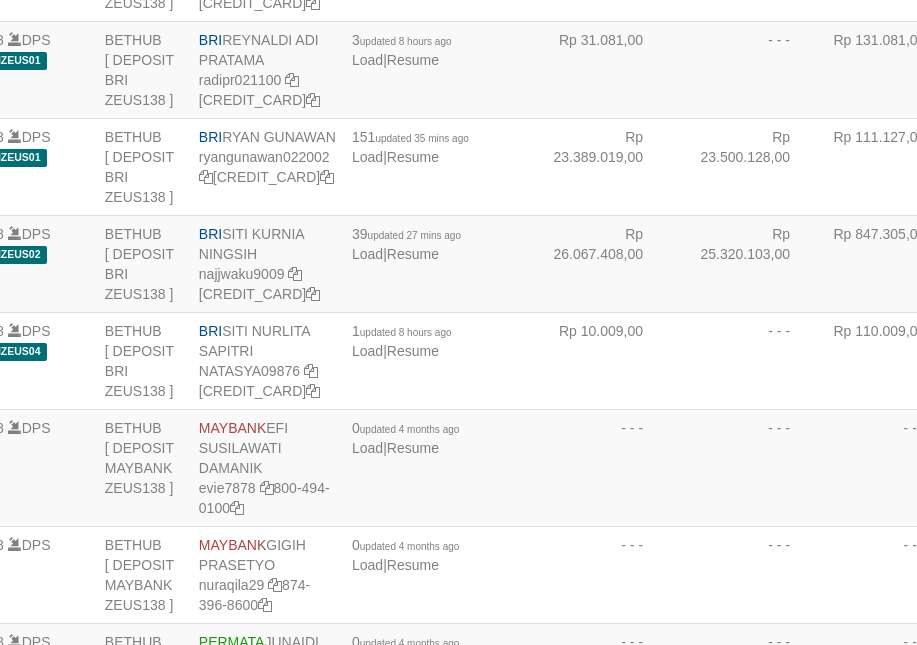 scroll, scrollTop: 4212, scrollLeft: 156, axis: both 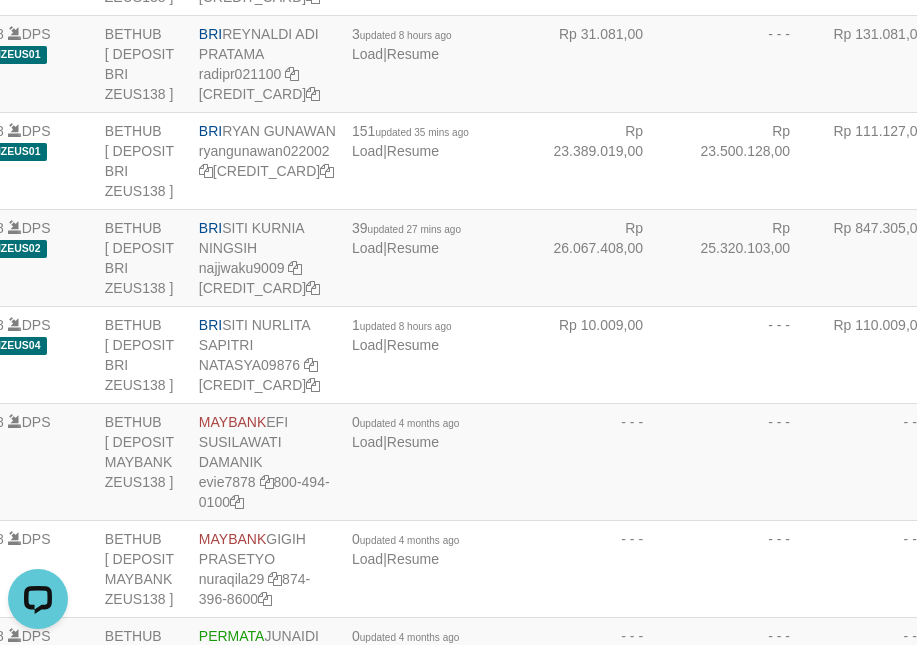 click on "Rp 2.387.977,00" at bounding box center (599, -325) 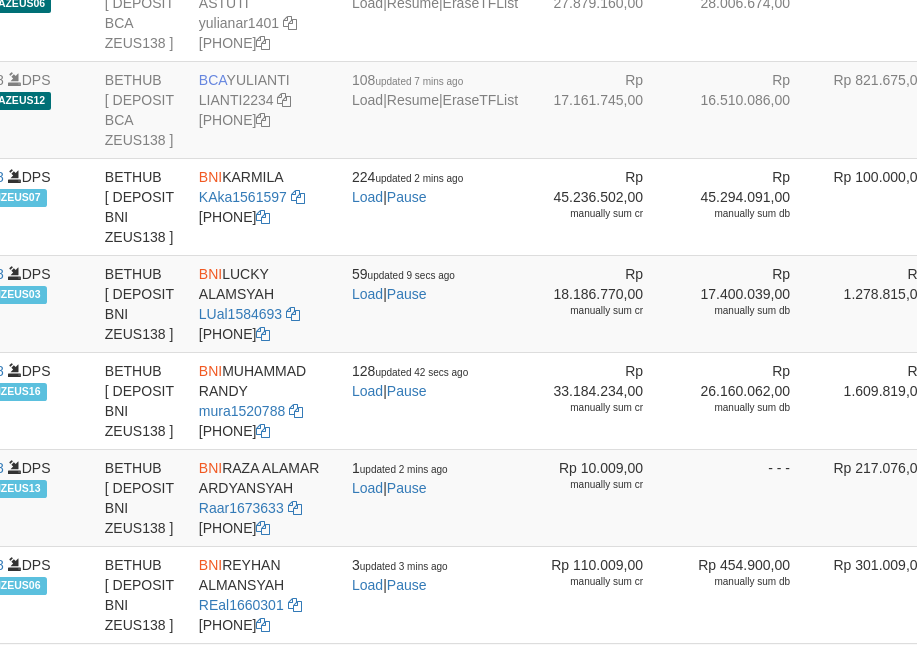 scroll, scrollTop: 3202, scrollLeft: 156, axis: both 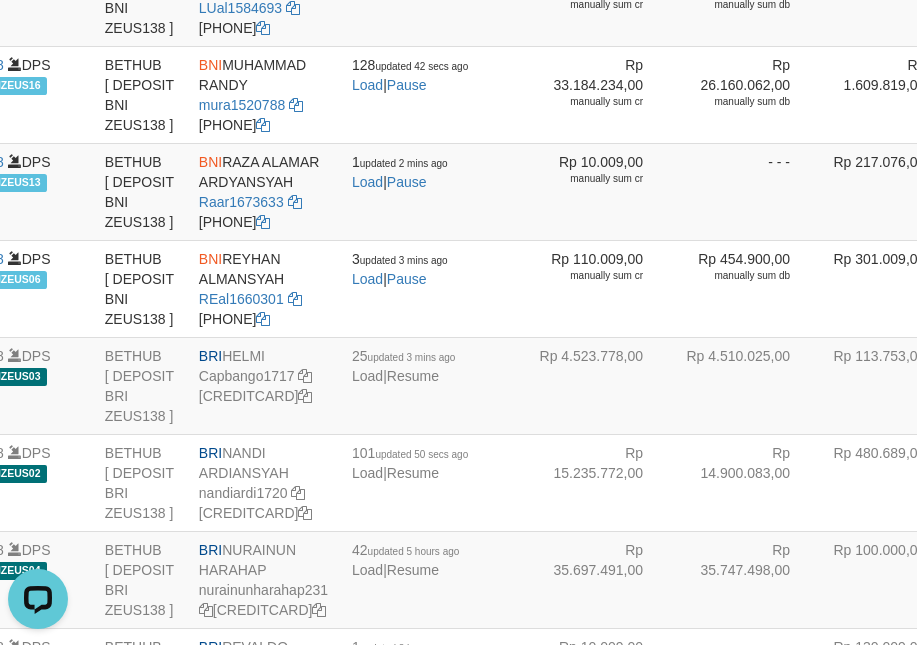 click on "BCA
WINDA
WINDA2060
[PHONE]" at bounding box center [267, -391] 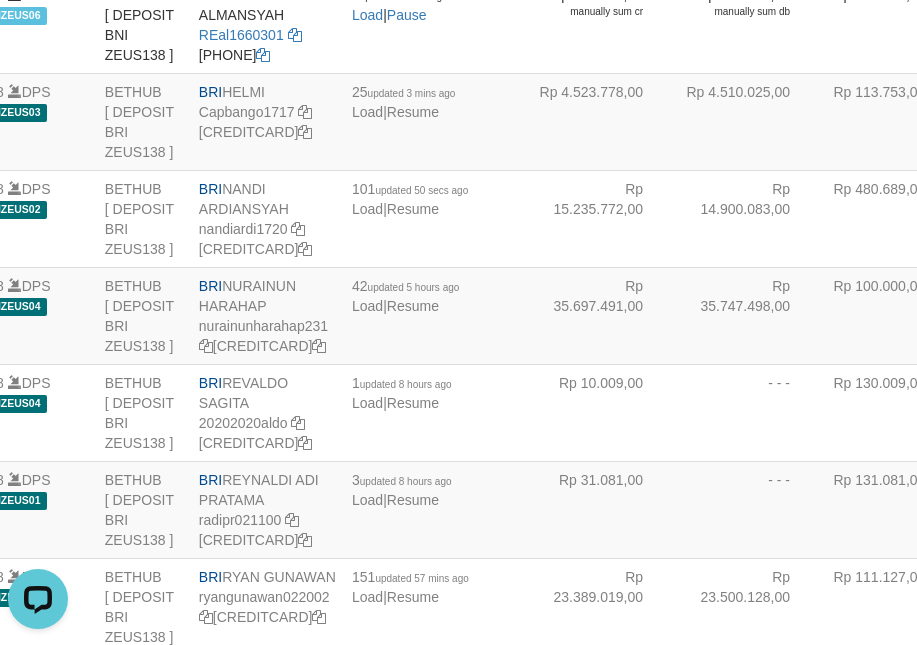 scroll, scrollTop: 3802, scrollLeft: 156, axis: both 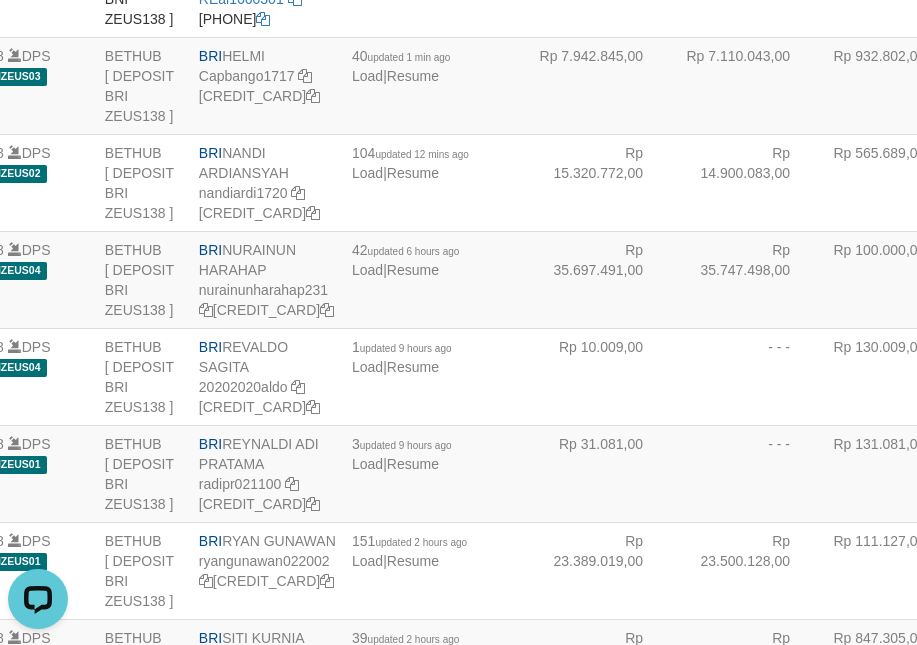 click on "BNI
LUCKY ALAMSYAH
LUal1584693
170-076-9529" at bounding box center (267, -303) 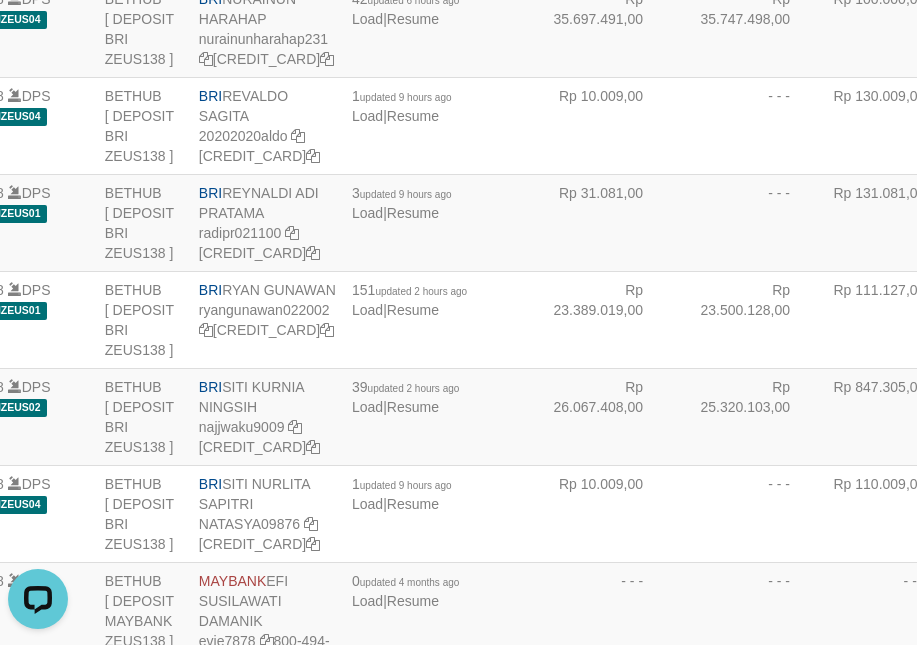 scroll, scrollTop: 4102, scrollLeft: 156, axis: both 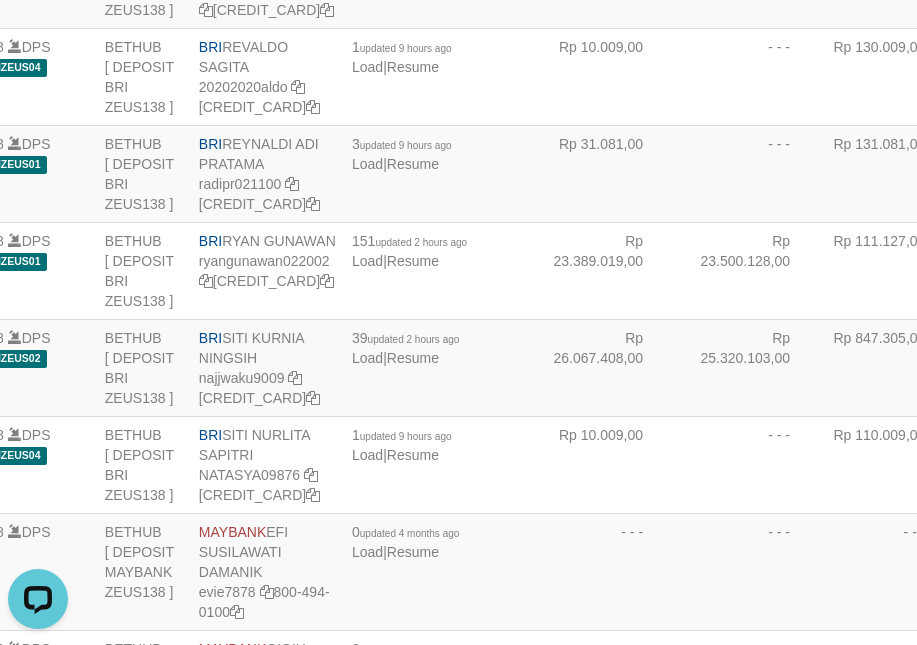 click on "BRI
HELMI
Capbango1717
357-80-1011-5665-02" at bounding box center (267, -215) 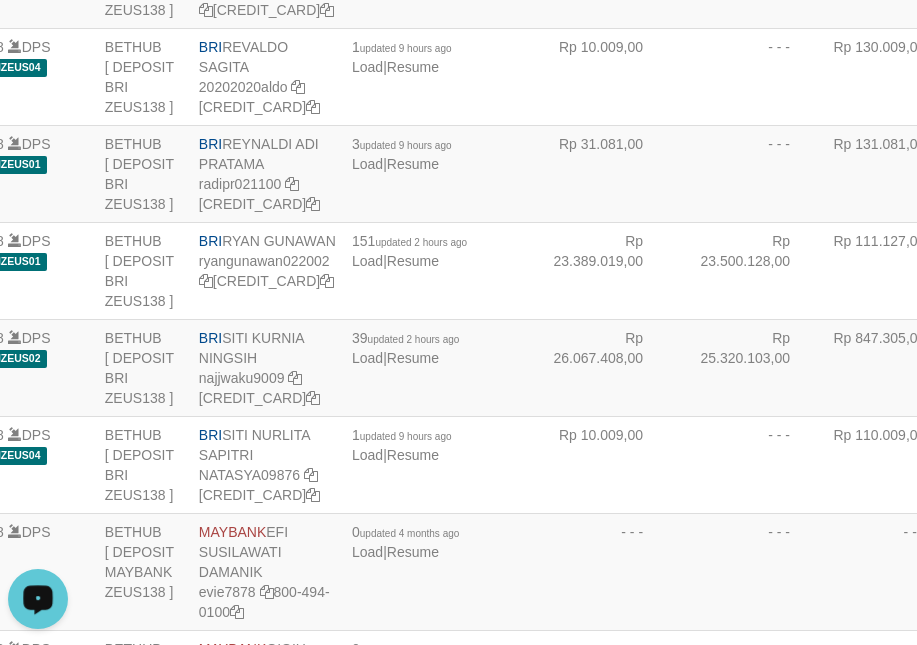 click on "146
updated 2 mins ago
Load
|
Pause" at bounding box center [435, -506] 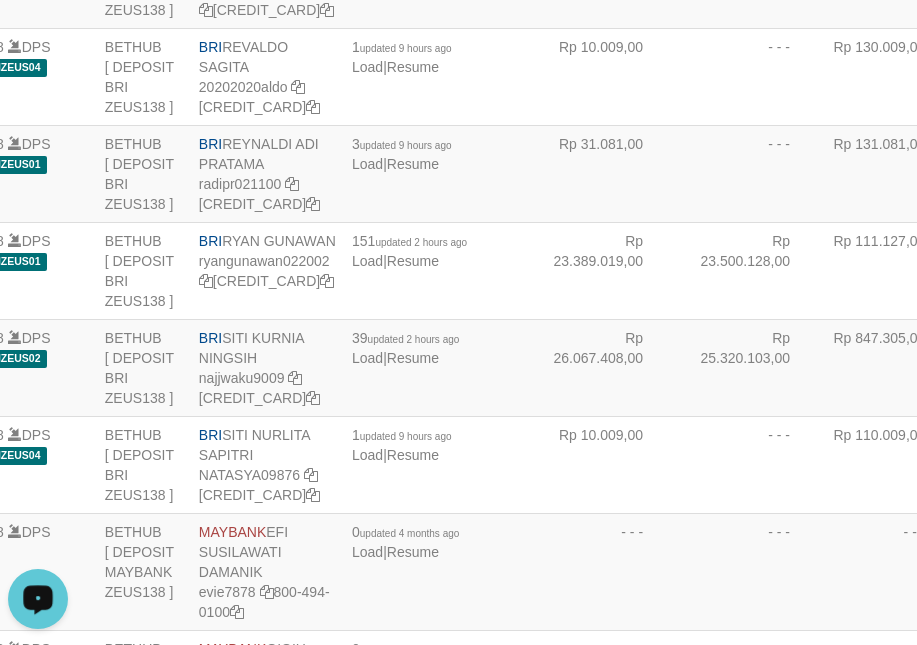 scroll, scrollTop: 4202, scrollLeft: 156, axis: both 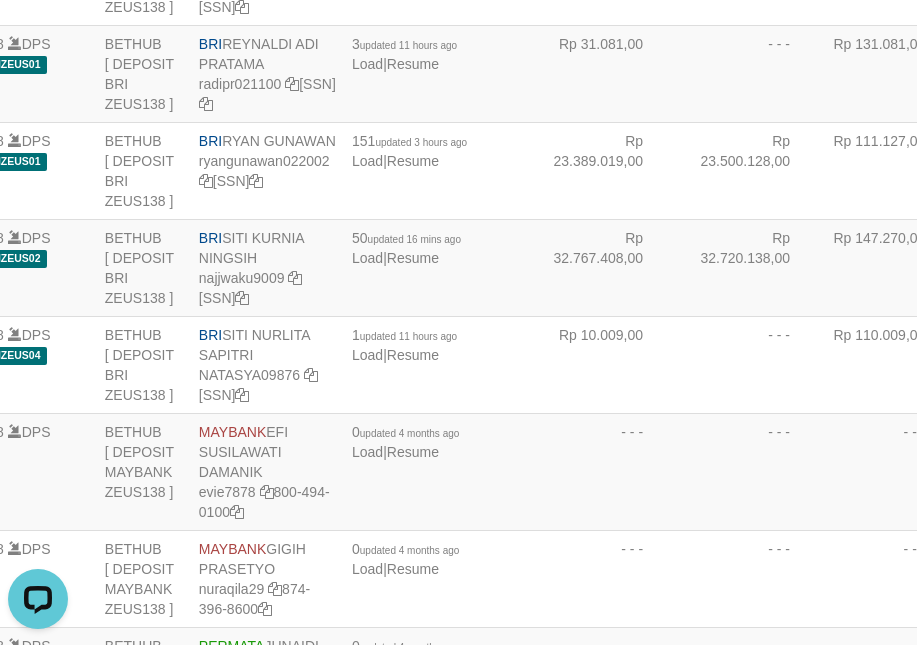 click on "BRI
NANDI ARDIANSYAH
nandiardi1720
126-30-1003-6035-05" at bounding box center [267, -218] 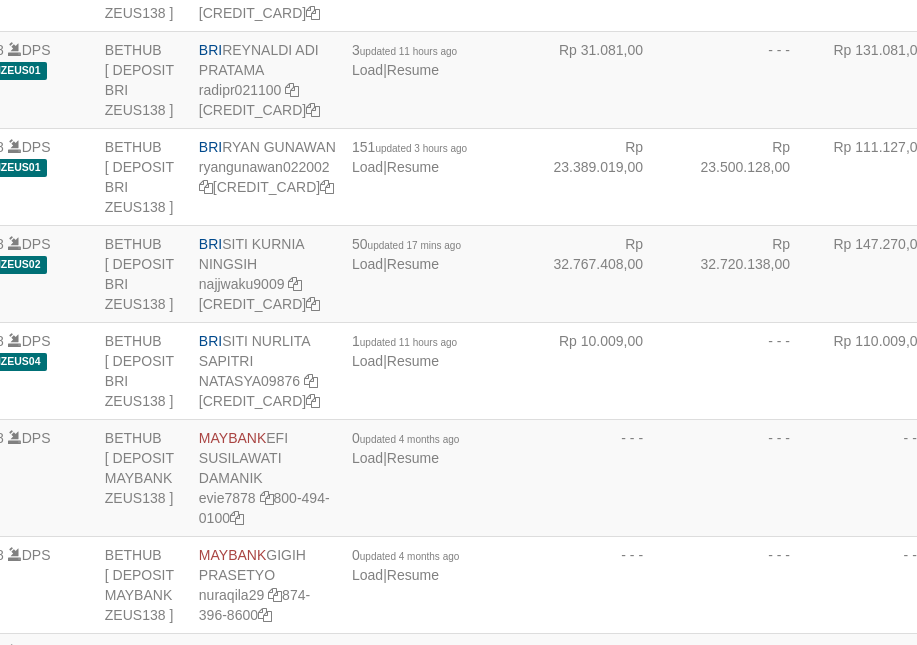 scroll, scrollTop: 4202, scrollLeft: 156, axis: both 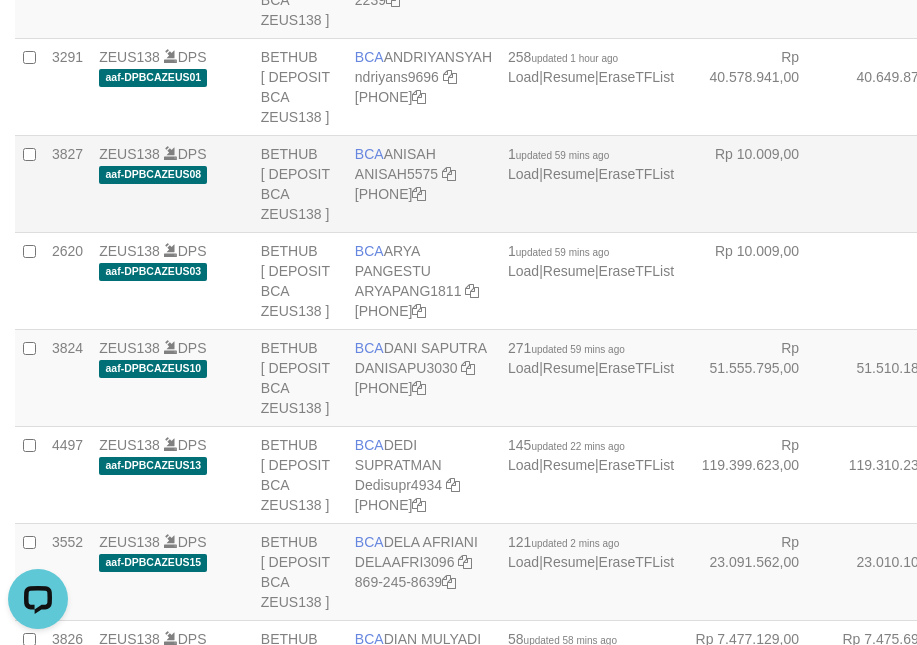 click on "Rp 10.009,00" at bounding box center (755, 183) 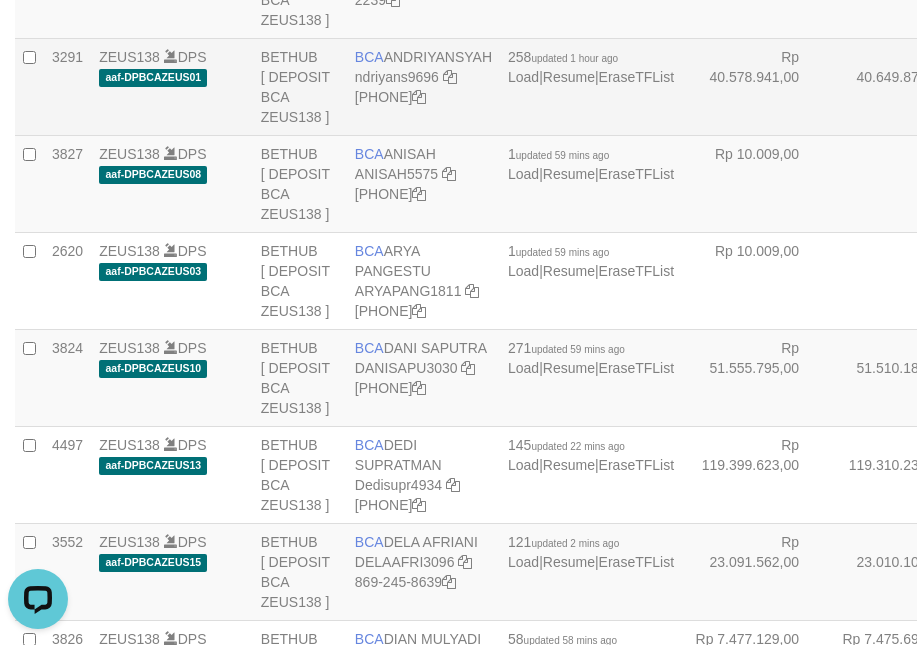 scroll, scrollTop: 4252, scrollLeft: 0, axis: vertical 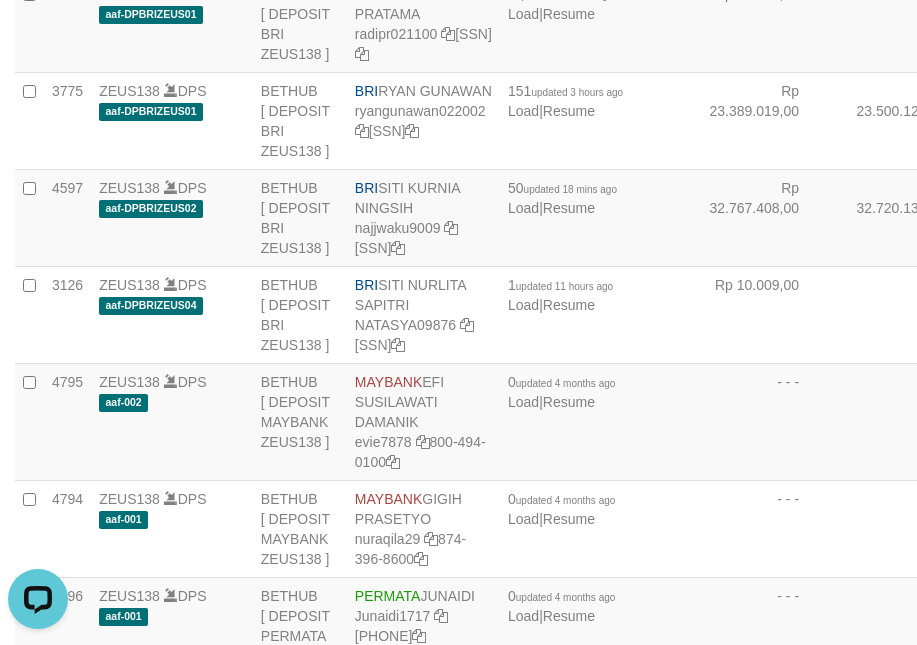 click on "ZEUS138
DPS
aaf-DPBNIZEUS06" at bounding box center (172, -462) 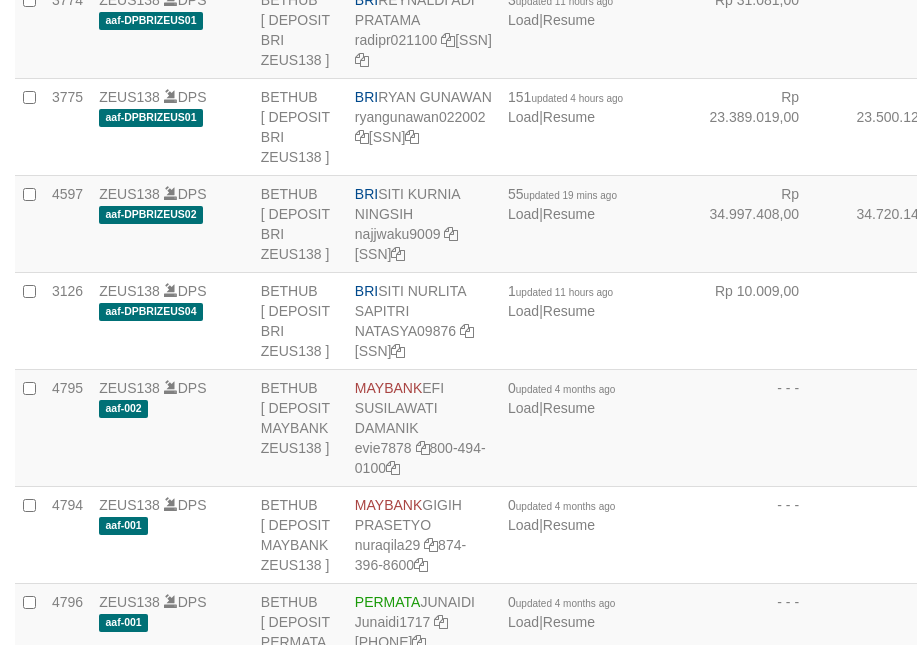 scroll, scrollTop: 4252, scrollLeft: 0, axis: vertical 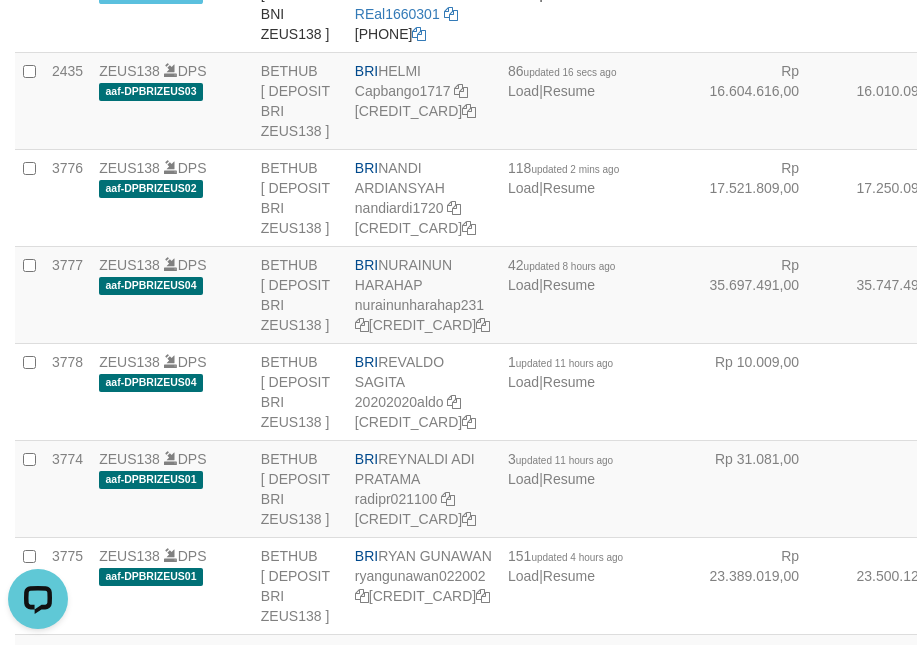 click on "[PHONE]" at bounding box center (423, -288) 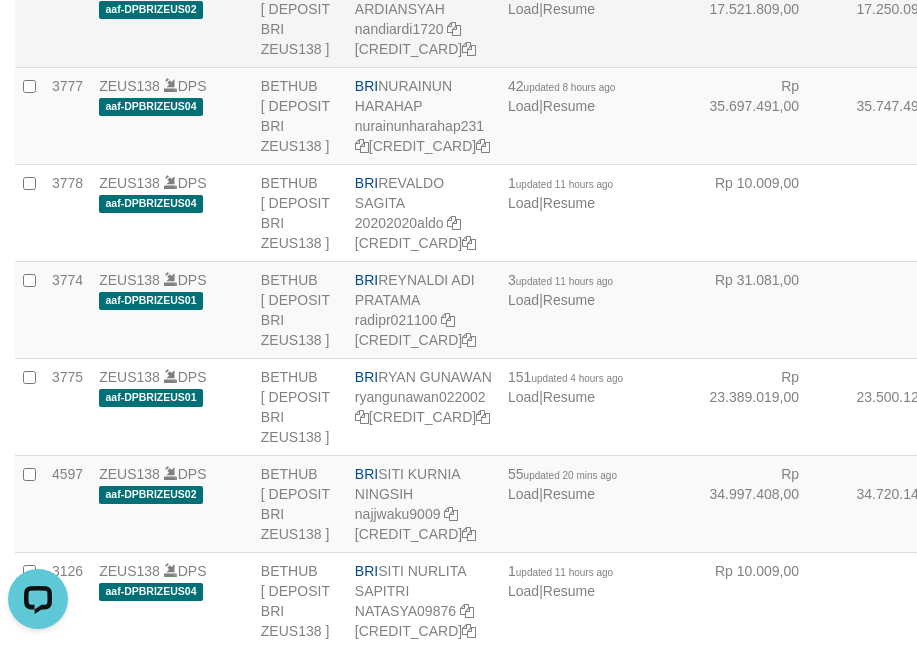 scroll, scrollTop: 4001, scrollLeft: 0, axis: vertical 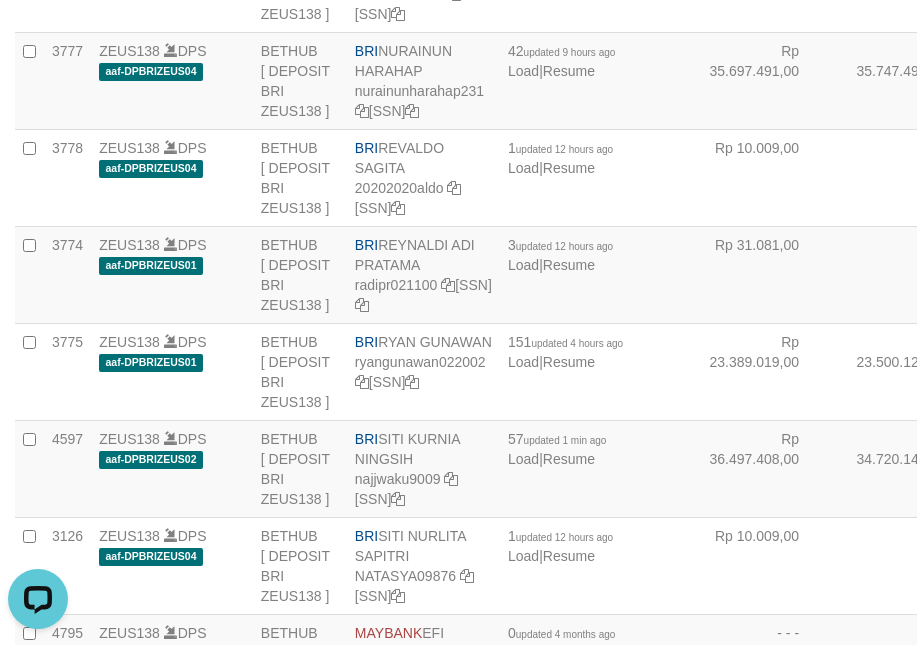 click on "BRI
HELMI
Capbango1717
357-80-1011-5665-02" at bounding box center [423, -114] 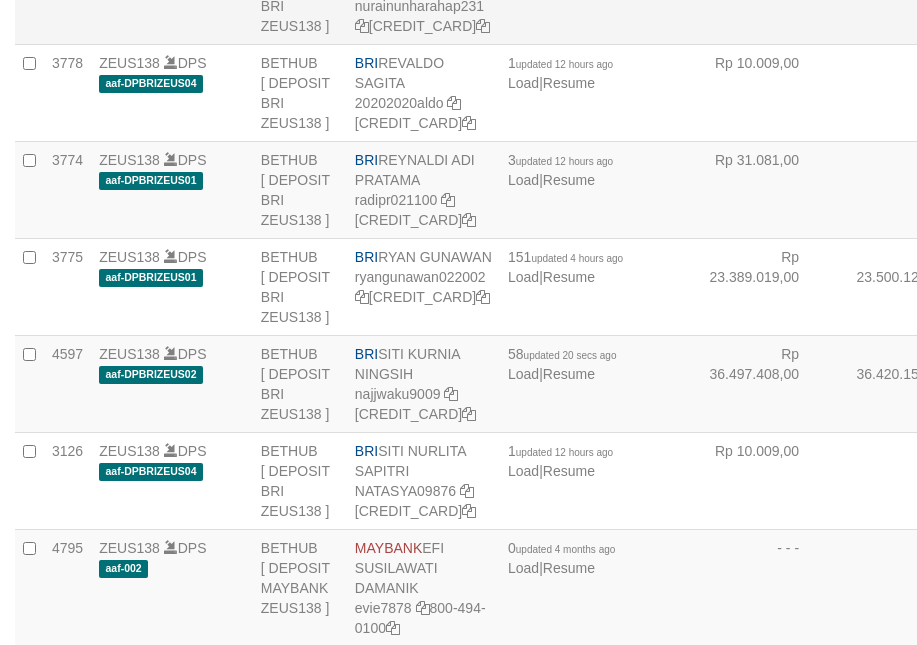 scroll, scrollTop: 4201, scrollLeft: 0, axis: vertical 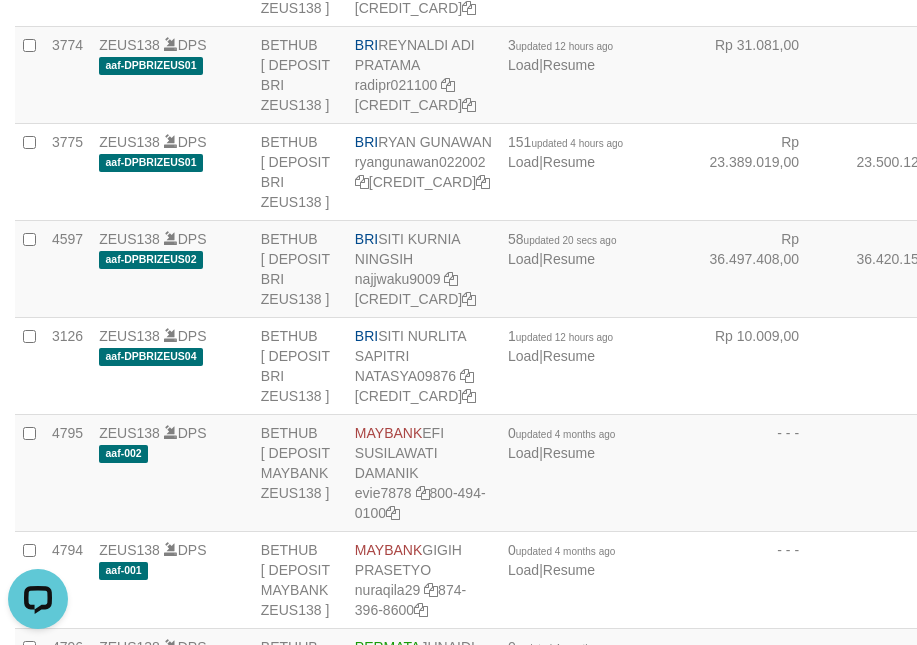 click on "ZEUS138
DPS
aaf-DPBRIZEUS03" at bounding box center (172, -314) 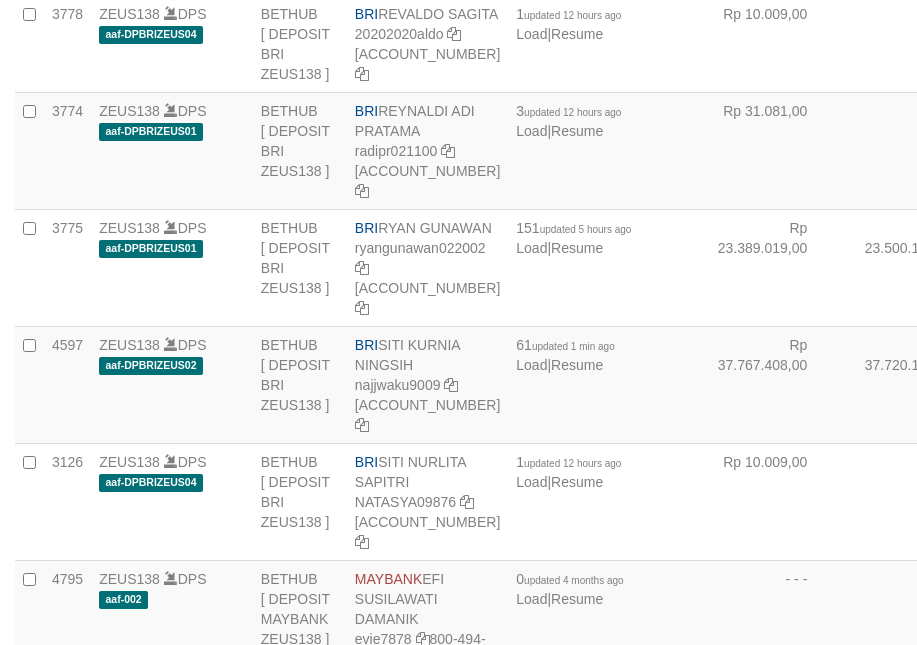 click on "BRI
NANDI ARDIANSYAH
nandiardi1720
126-30-1003-6035-05" at bounding box center [427, -201] 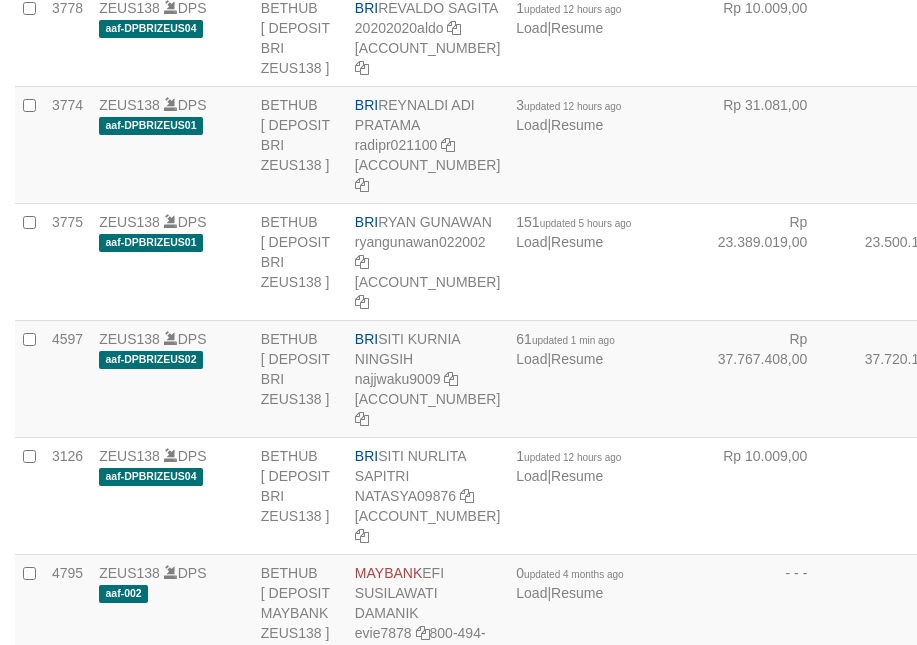 click on "BRI
NANDI ARDIANSYAH
nandiardi1720
126-30-1003-6035-05" at bounding box center [427, -207] 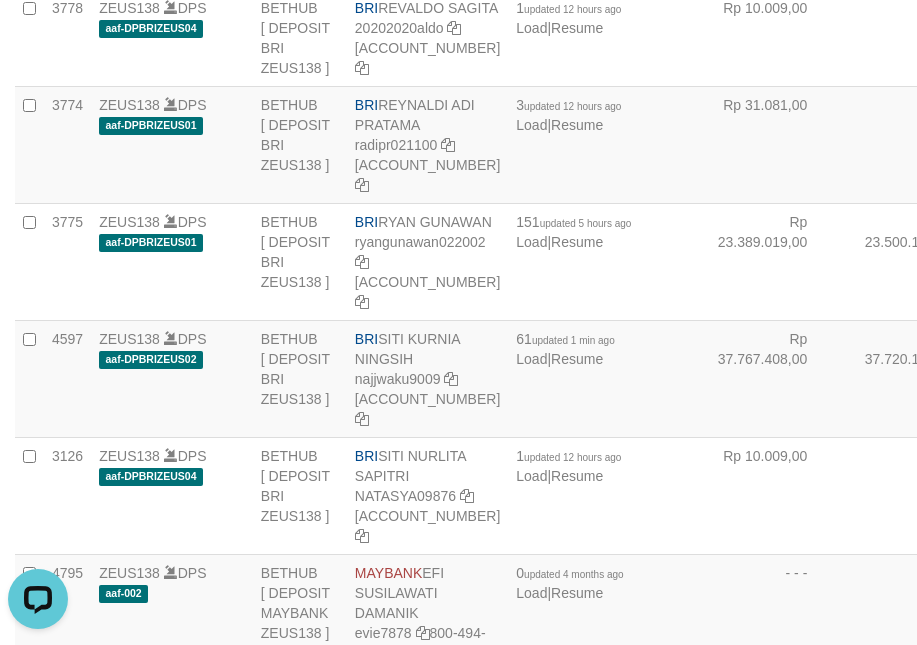 scroll, scrollTop: 0, scrollLeft: 0, axis: both 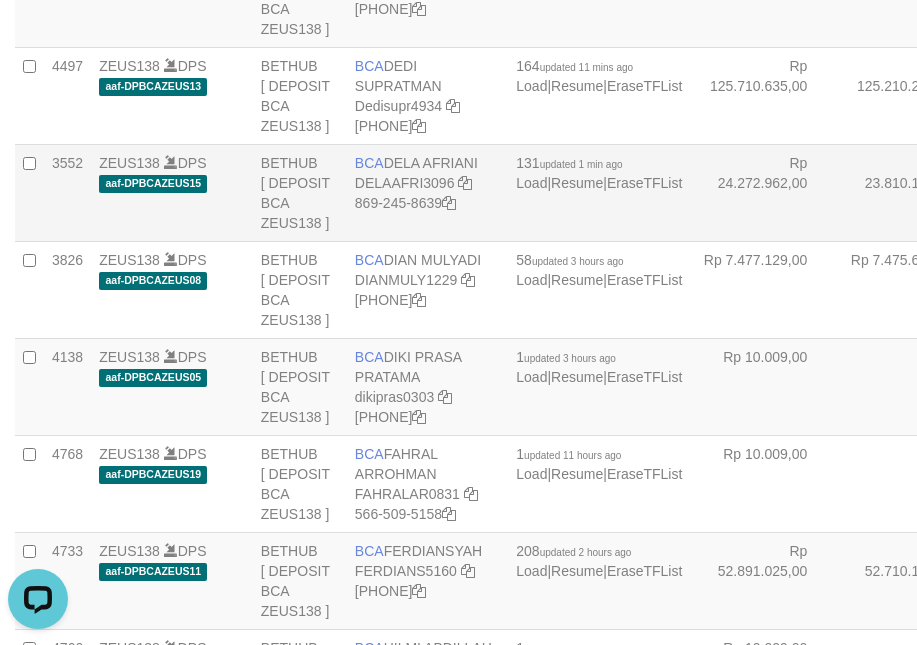 click on "BCA
[FIRST] [LAST]
DELAAFRI3096
[PHONE]" at bounding box center (427, 192) 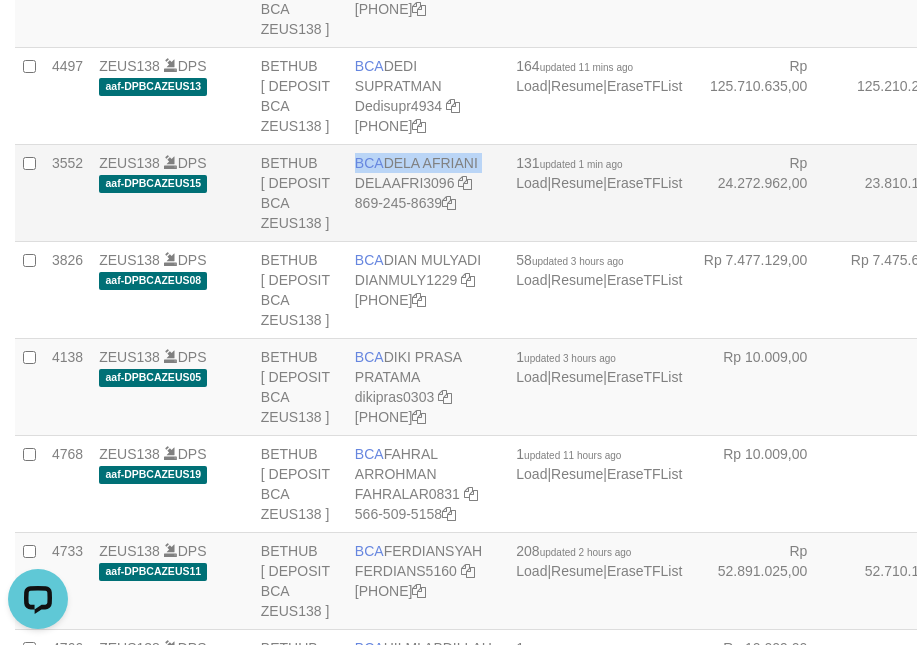 click on "BCA
[FIRST] [LAST]
DELAAFRI3096
[PHONE]" at bounding box center [427, 192] 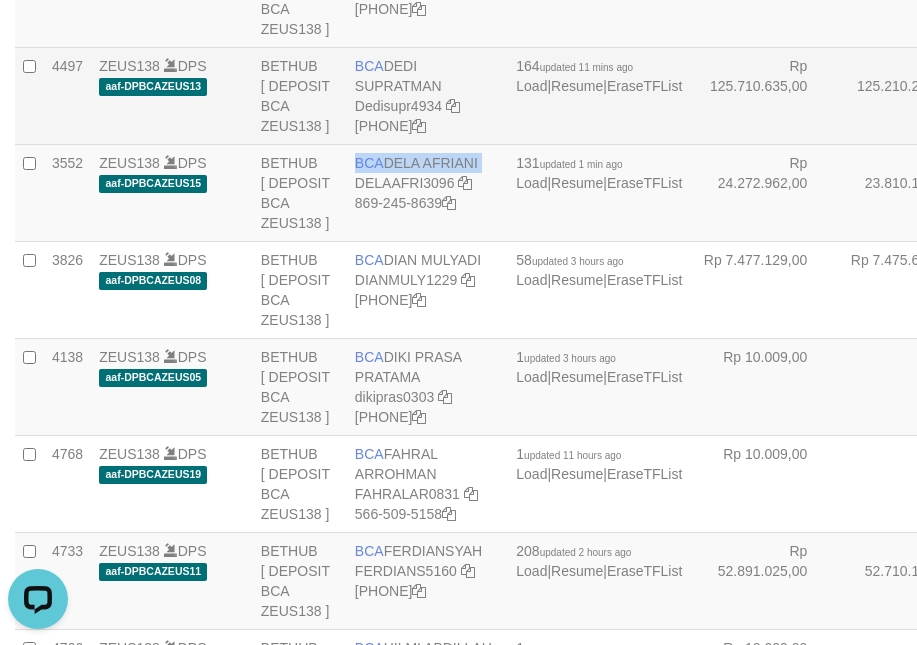 copy on "BCA
[FIRST] [LAST]" 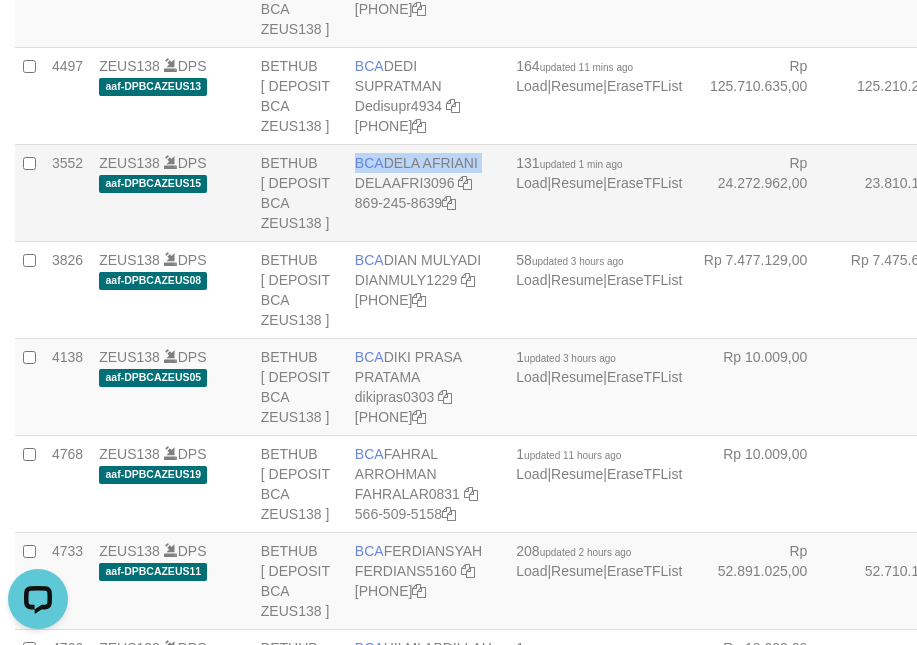 copy on "BCA
[FIRST] [LAST]" 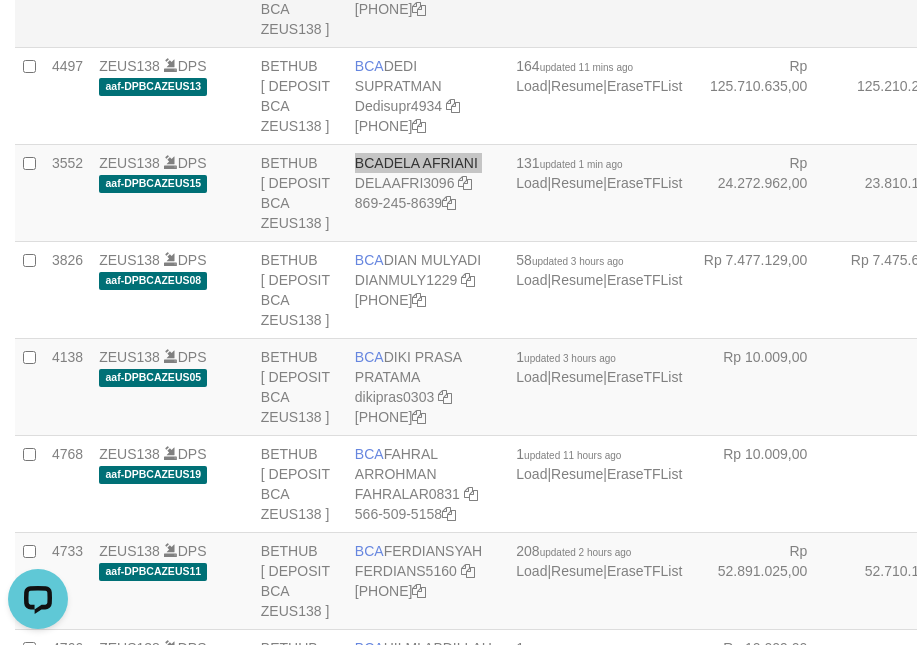 scroll, scrollTop: 4115, scrollLeft: 0, axis: vertical 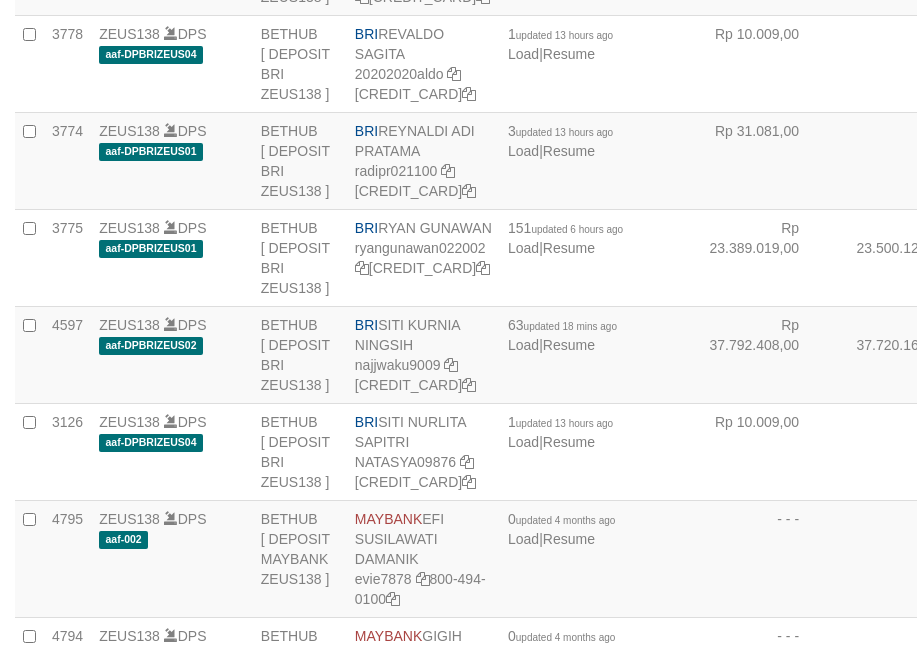 click on "BRI" at bounding box center [366, -257] 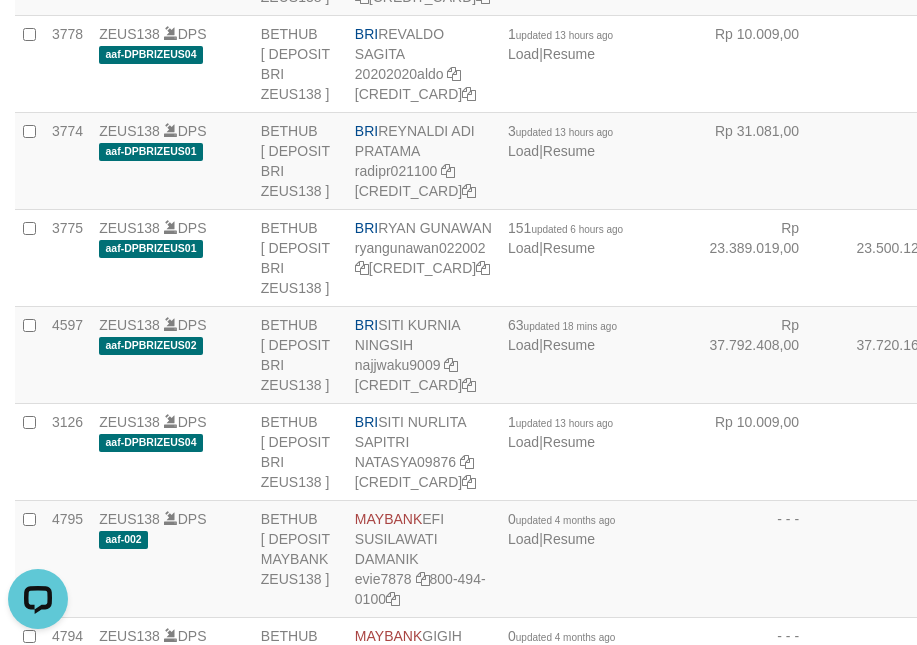 scroll, scrollTop: 0, scrollLeft: 0, axis: both 